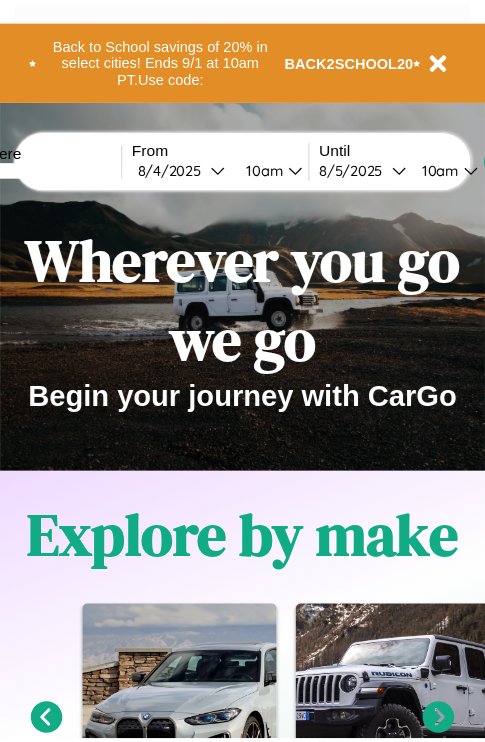 scroll, scrollTop: 0, scrollLeft: 0, axis: both 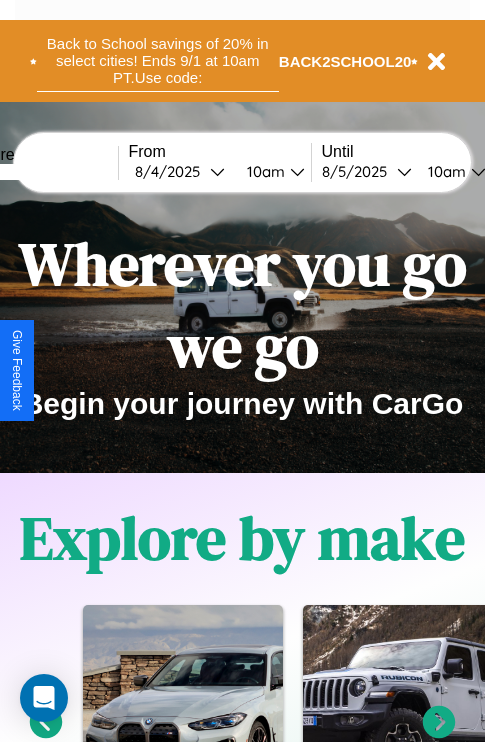 click on "Back to School savings of 20% in select cities! Ends 9/1 at 10am PT.  Use code:" at bounding box center [158, 61] 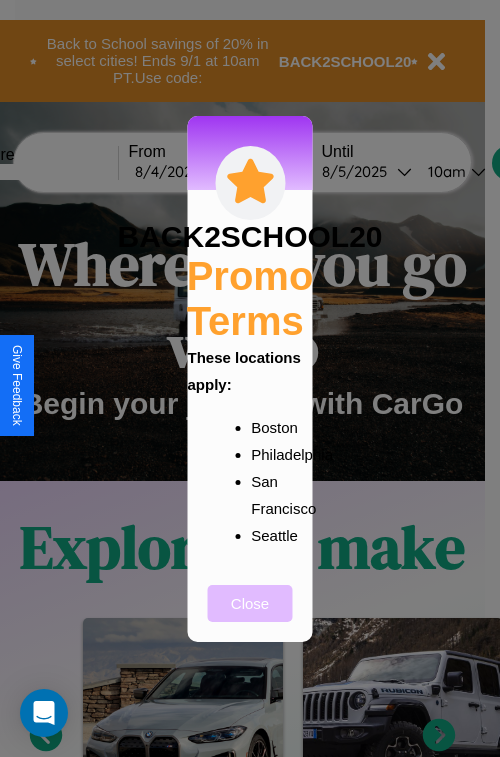 click on "Close" at bounding box center (250, 603) 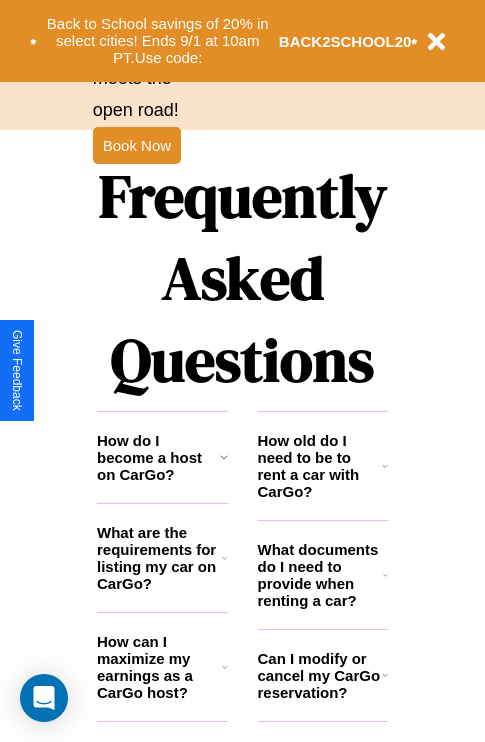 scroll, scrollTop: 2423, scrollLeft: 0, axis: vertical 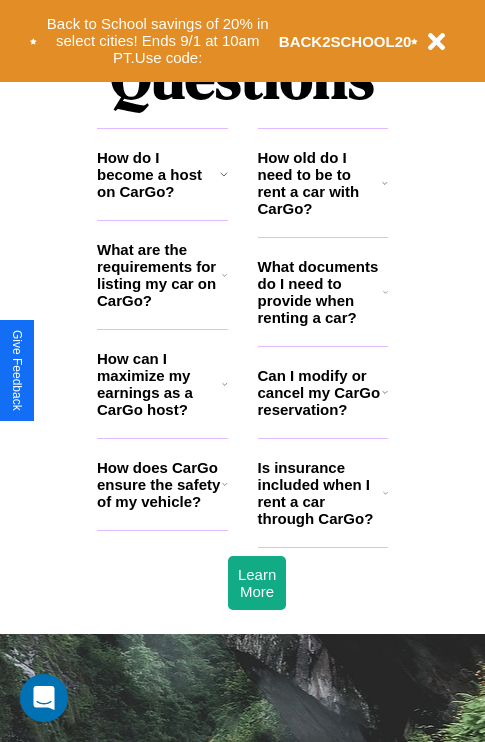click 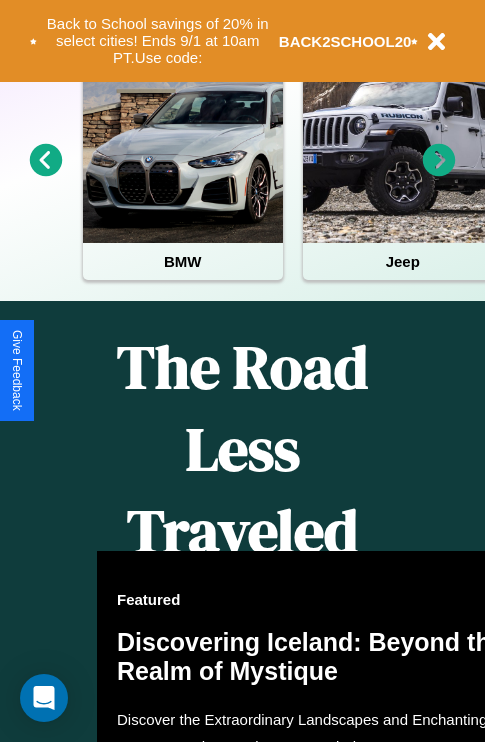 scroll, scrollTop: 0, scrollLeft: 0, axis: both 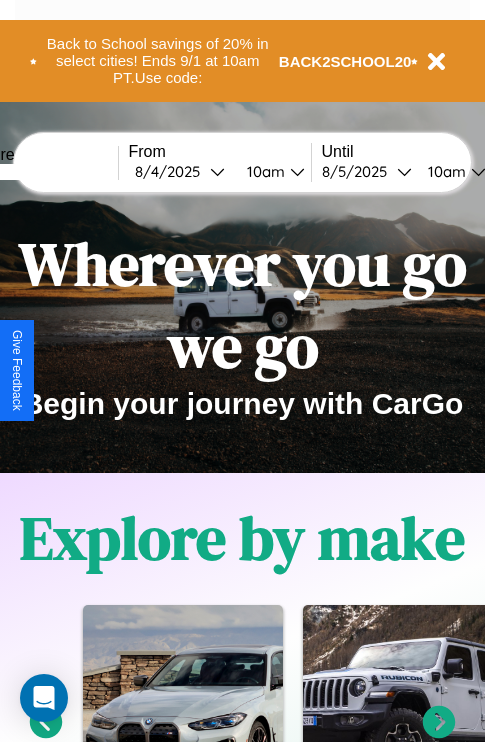 click at bounding box center [43, 172] 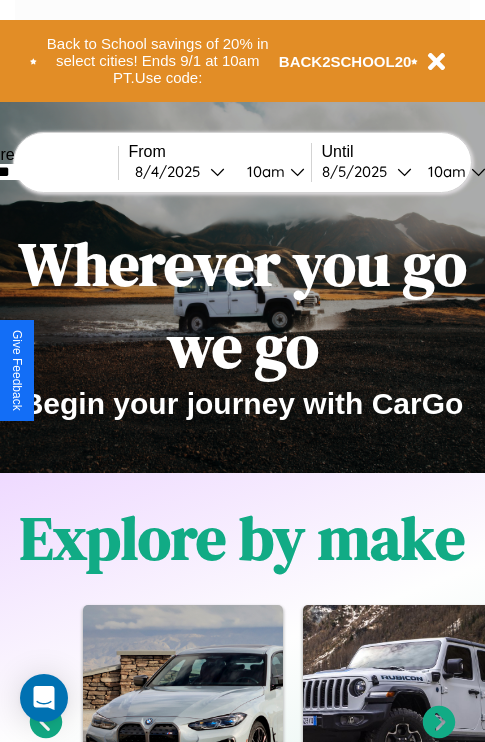 type on "*******" 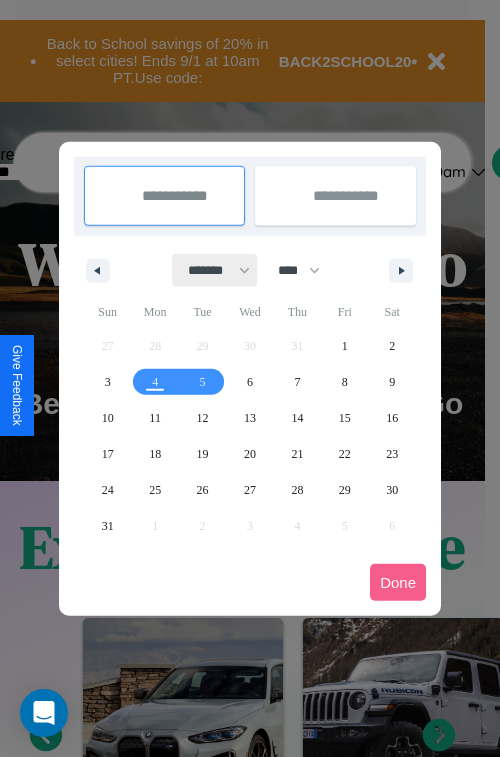 click on "******* ******** ***** ***** *** **** **** ****** ********* ******* ******** ********" at bounding box center (215, 270) 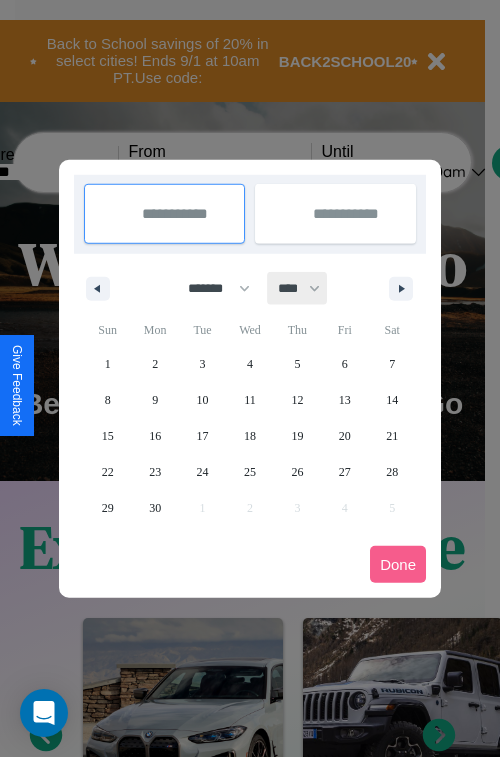 click on "**** **** **** **** **** **** **** **** **** **** **** **** **** **** **** **** **** **** **** **** **** **** **** **** **** **** **** **** **** **** **** **** **** **** **** **** **** **** **** **** **** **** **** **** **** **** **** **** **** **** **** **** **** **** **** **** **** **** **** **** **** **** **** **** **** **** **** **** **** **** **** **** **** **** **** **** **** **** **** **** **** **** **** **** **** **** **** **** **** **** **** **** **** **** **** **** **** **** **** **** **** **** **** **** **** **** **** **** **** **** **** **** **** **** **** **** **** **** **** **** ****" at bounding box center [298, 288] 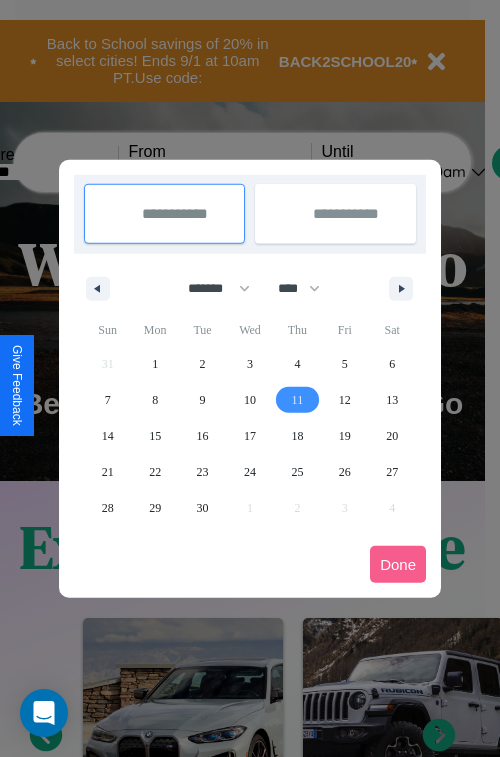 click on "11" at bounding box center [298, 400] 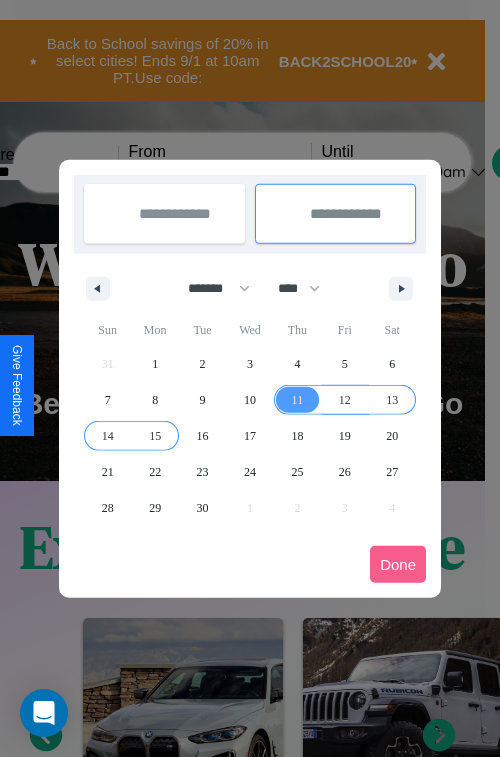 click on "15" at bounding box center [155, 436] 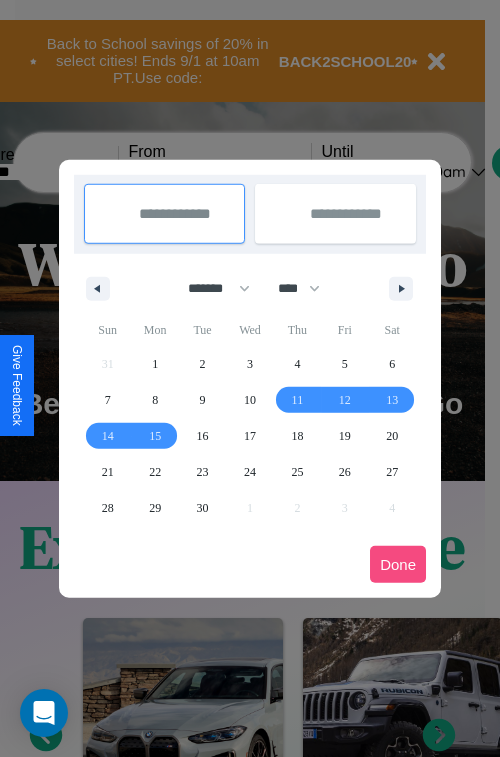 click on "Done" at bounding box center [398, 564] 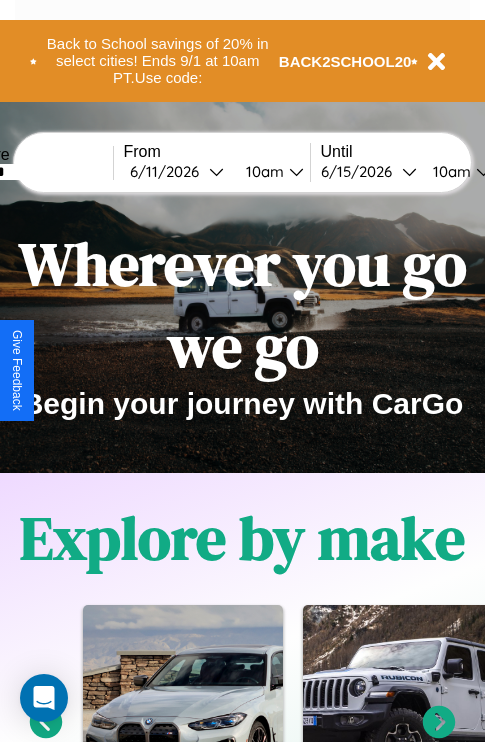 click on "10am" at bounding box center (262, 171) 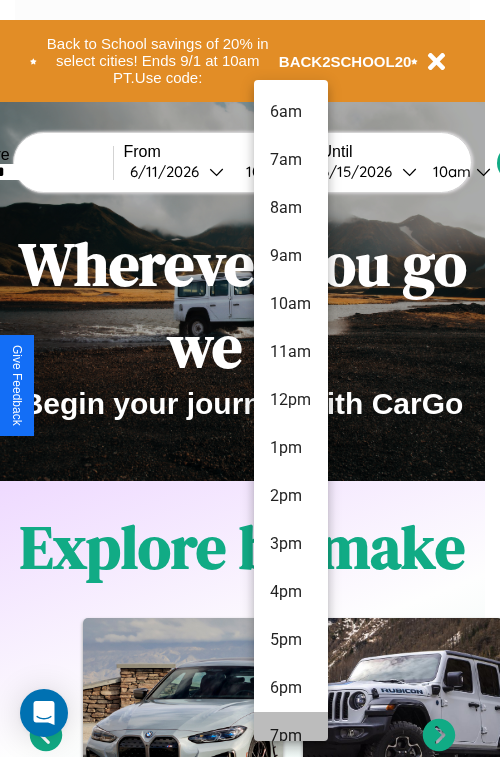 click on "7pm" at bounding box center (291, 736) 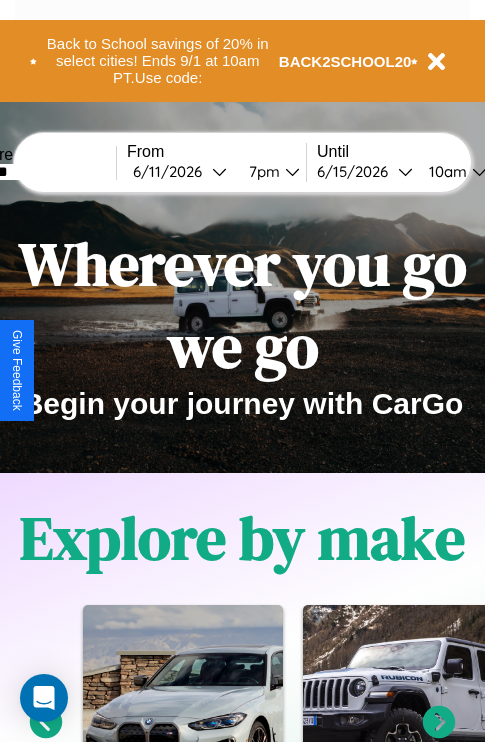 click on "10am" at bounding box center [445, 171] 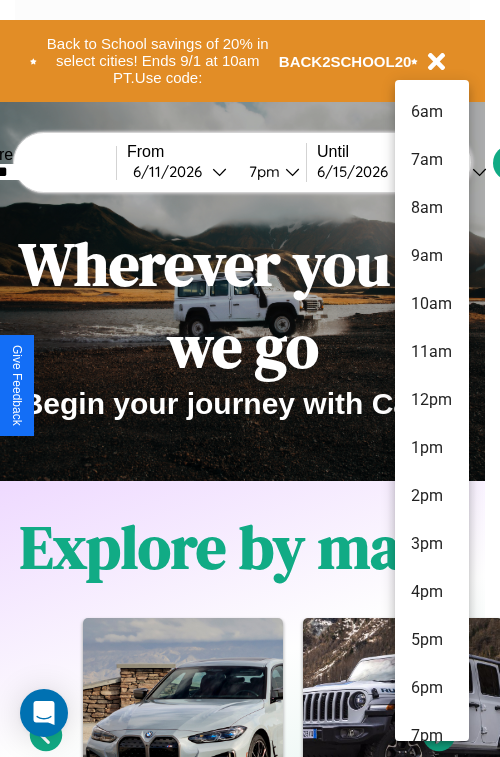 click on "7am" at bounding box center (432, 160) 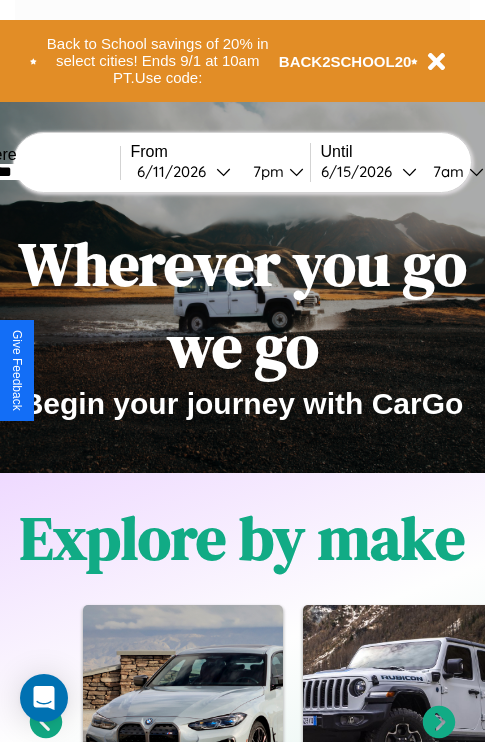 scroll, scrollTop: 0, scrollLeft: 66, axis: horizontal 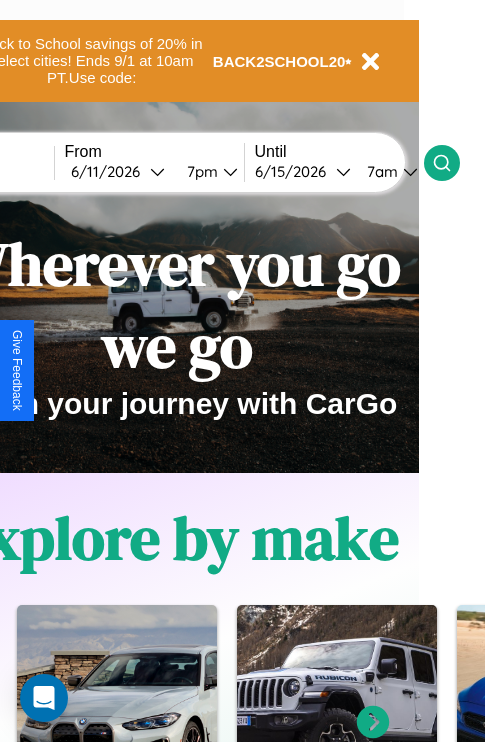click 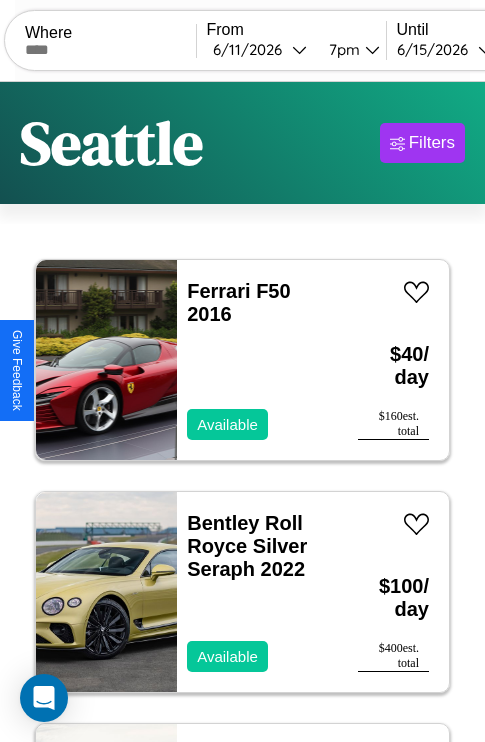 scroll, scrollTop: 95, scrollLeft: 0, axis: vertical 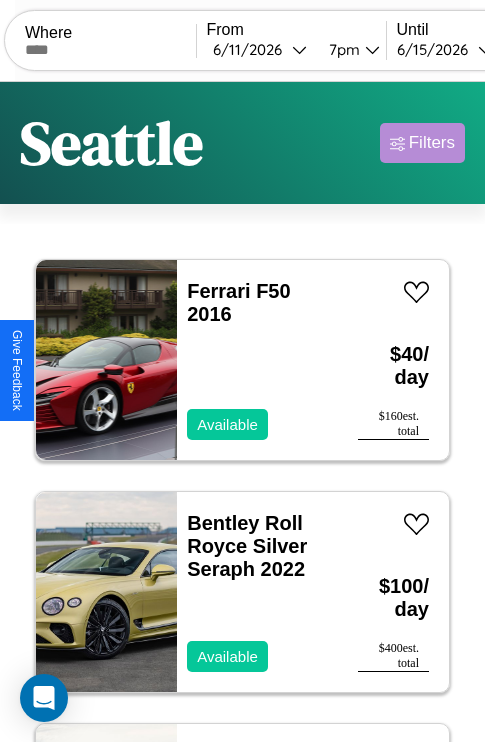 click on "Filters" at bounding box center [432, 143] 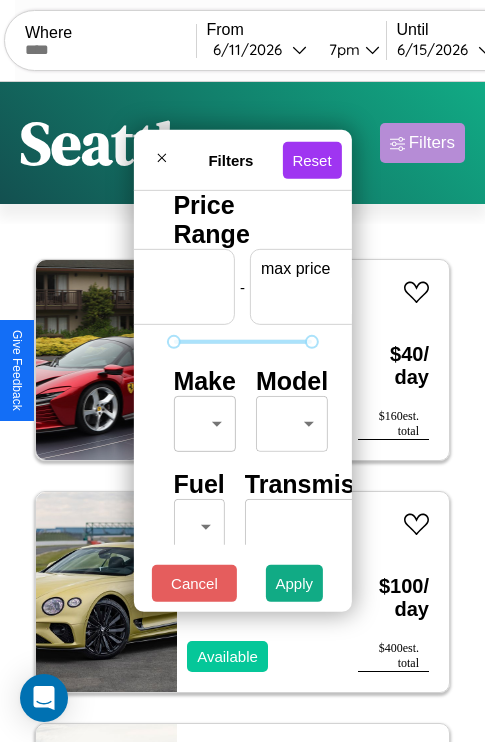 scroll, scrollTop: 0, scrollLeft: 124, axis: horizontal 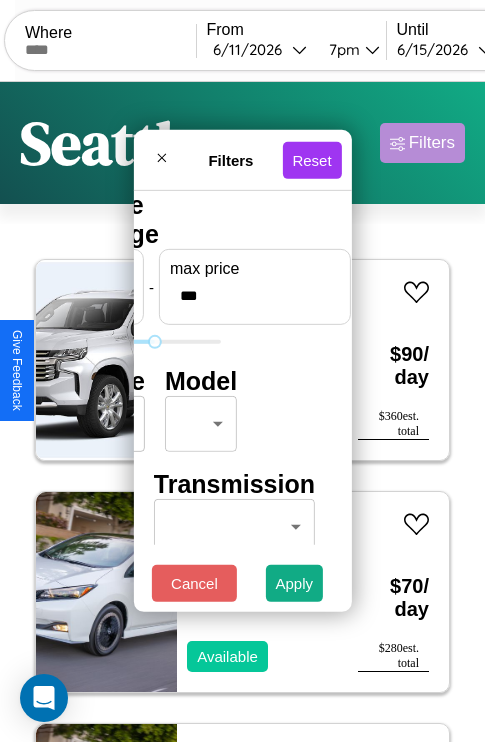 type on "***" 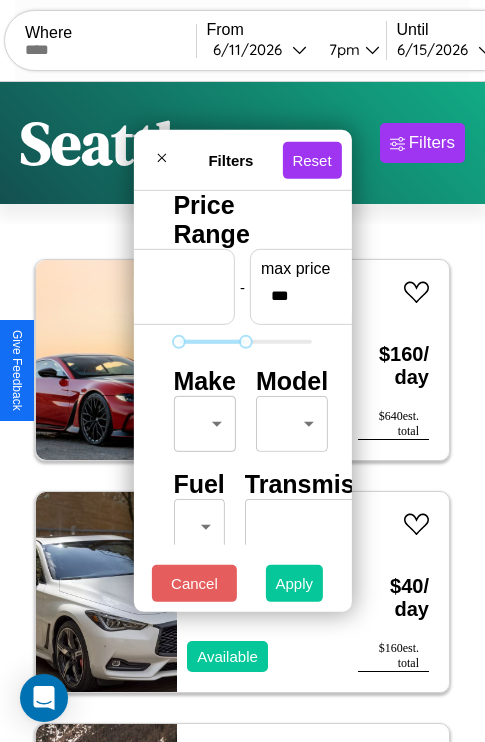 type on "**" 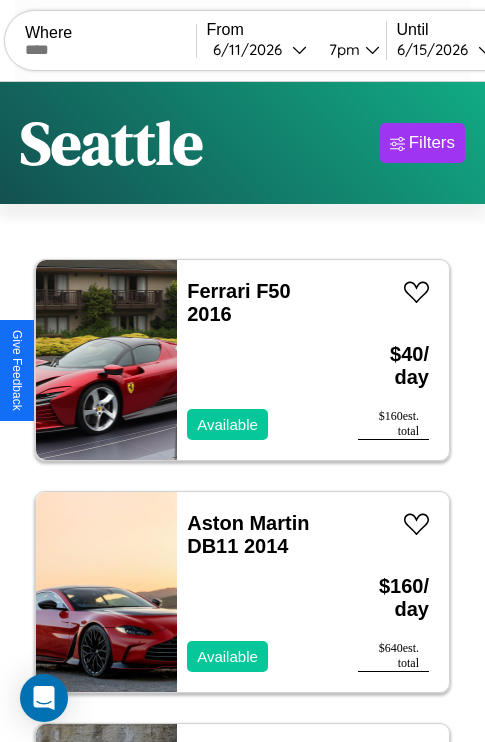 scroll, scrollTop: 79, scrollLeft: 0, axis: vertical 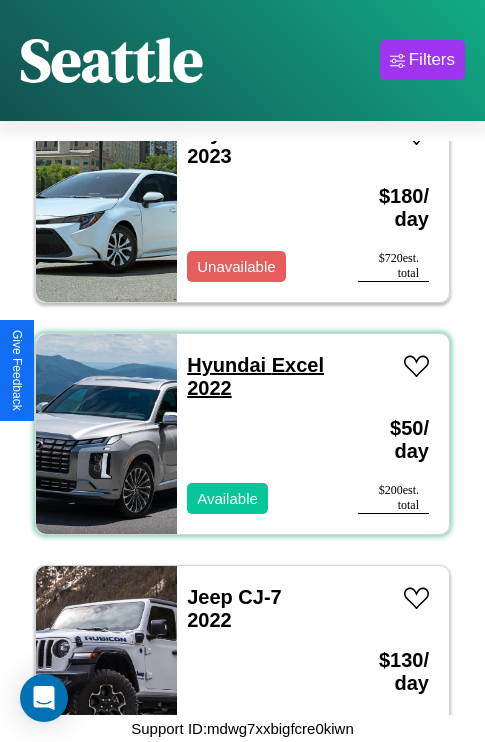click on "Hyundai   Excel   2022" at bounding box center (255, 376) 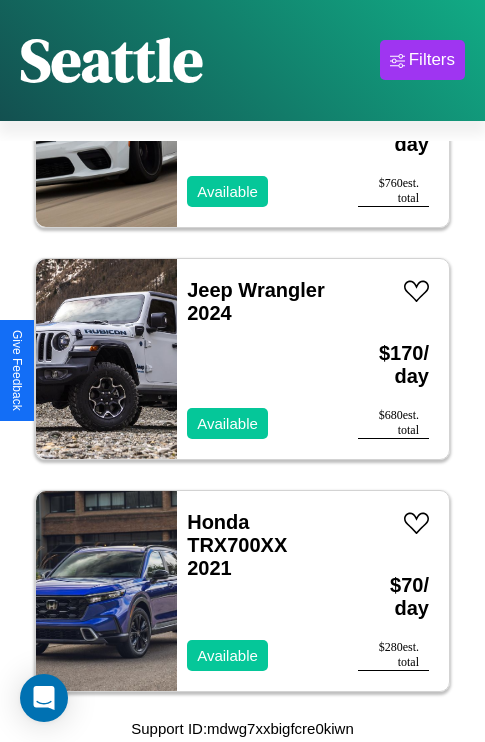 scroll, scrollTop: 8195, scrollLeft: 0, axis: vertical 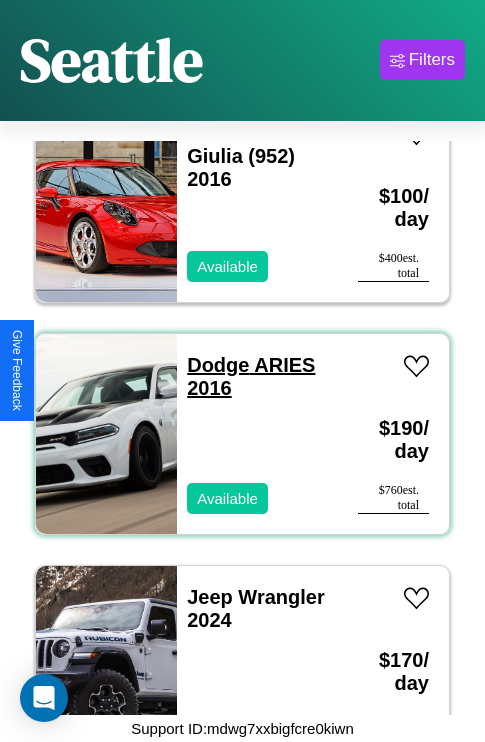 click on "Dodge   ARIES   2016" at bounding box center [251, 376] 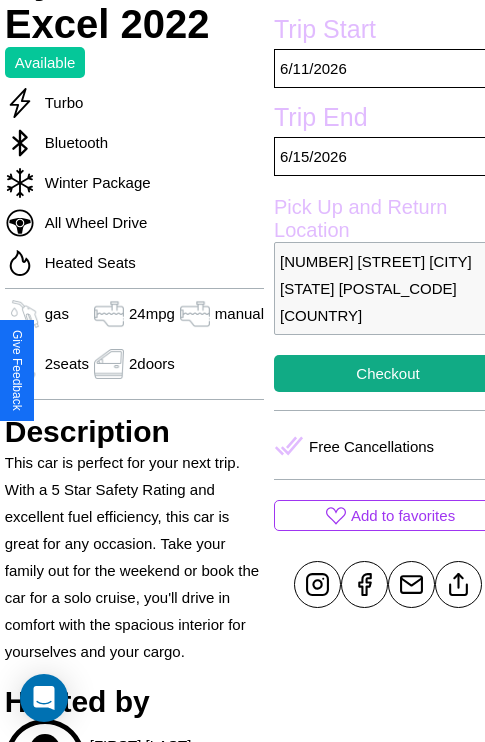 scroll, scrollTop: 488, scrollLeft: 68, axis: both 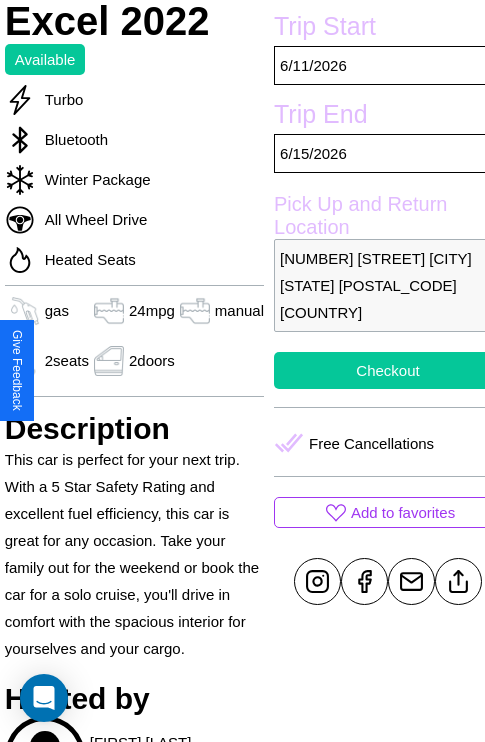 click on "Checkout" at bounding box center (388, 370) 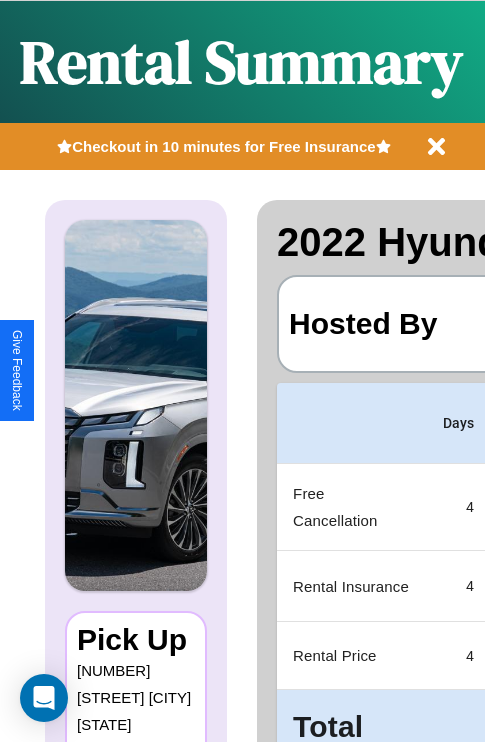scroll, scrollTop: 0, scrollLeft: 387, axis: horizontal 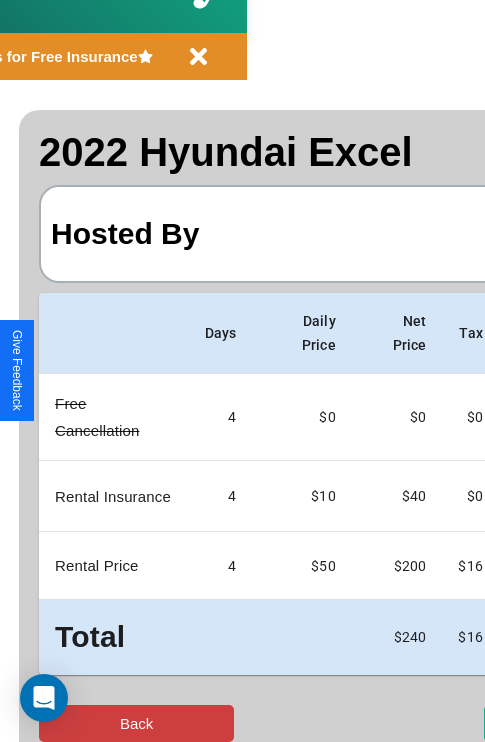 click on "Back" at bounding box center [136, 723] 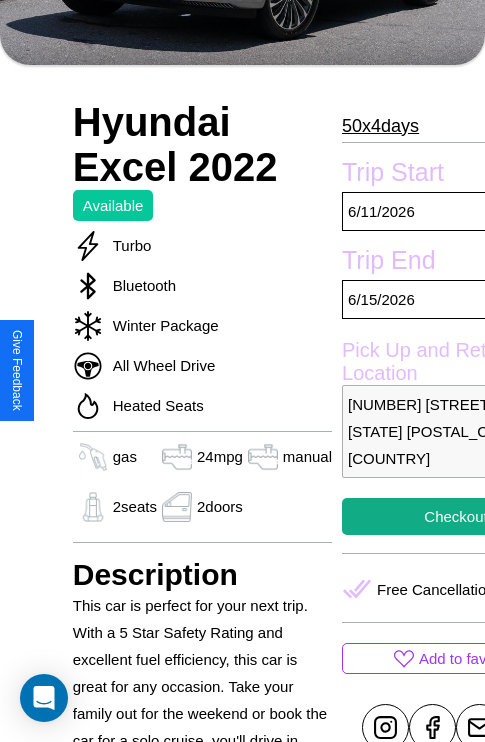 scroll, scrollTop: 97, scrollLeft: 0, axis: vertical 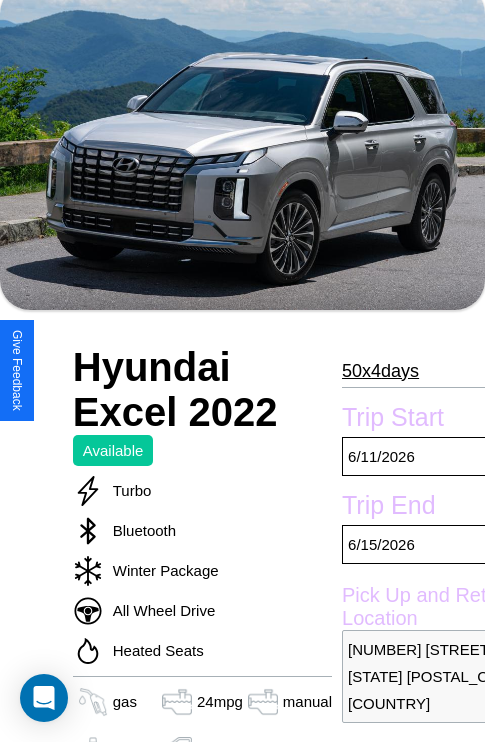 click on "50  x  4  days" at bounding box center [380, 371] 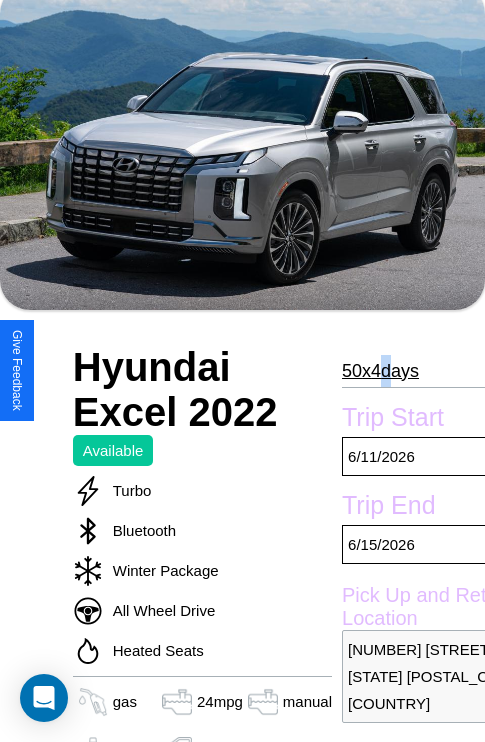 click on "50  x  4  days" at bounding box center (380, 371) 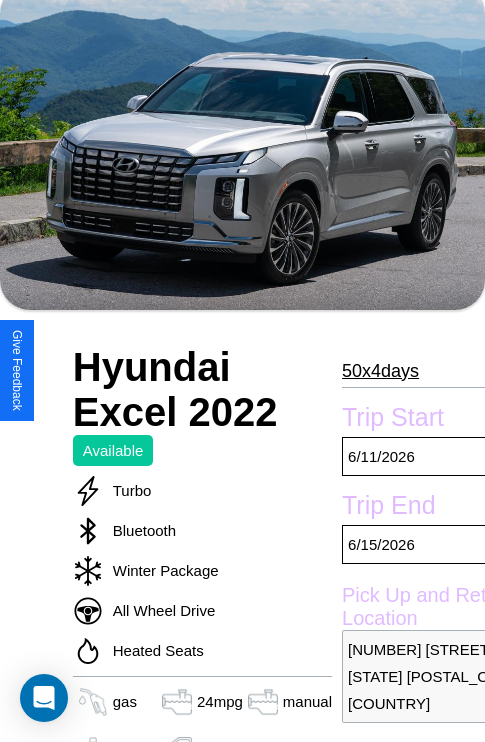 click on "50  x  4  days" at bounding box center (380, 371) 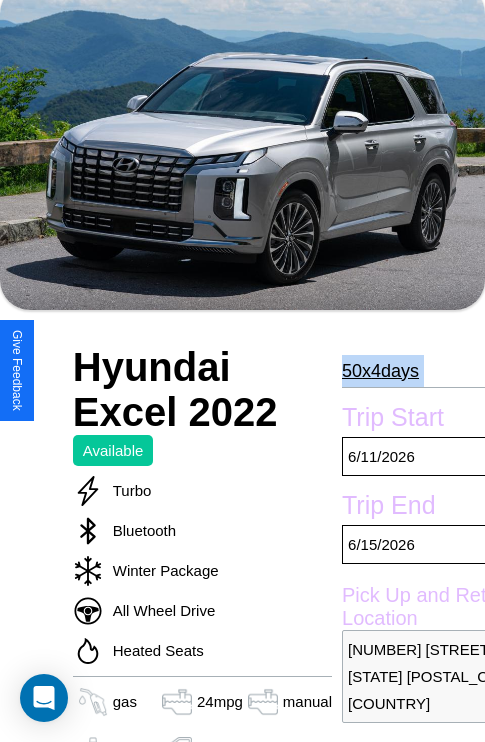 click on "50  x  4  days" at bounding box center [380, 371] 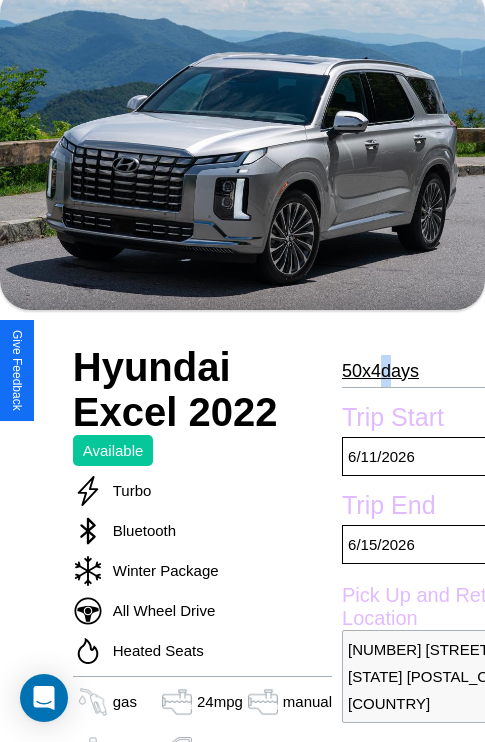 click on "50  x  4  days" at bounding box center (380, 371) 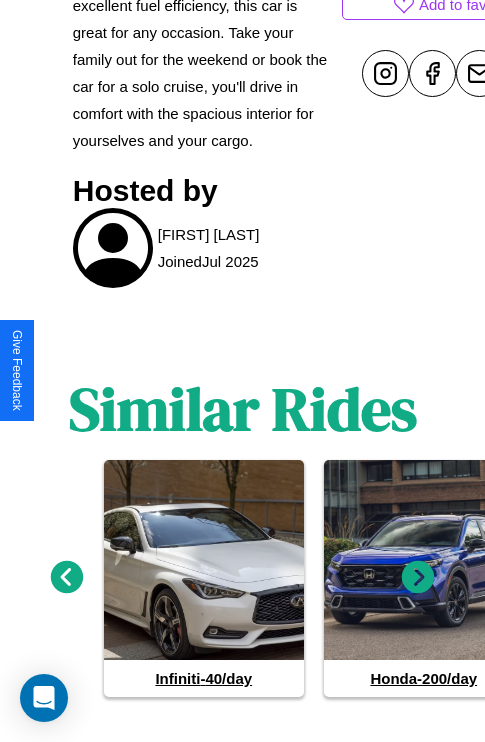 scroll, scrollTop: 1018, scrollLeft: 0, axis: vertical 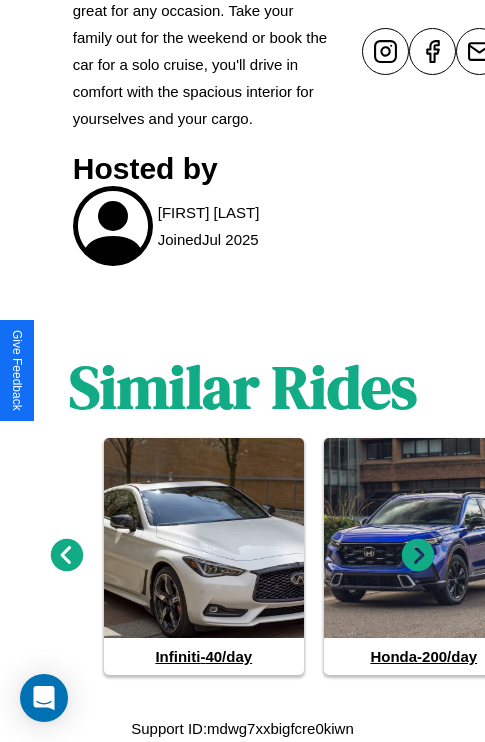 click 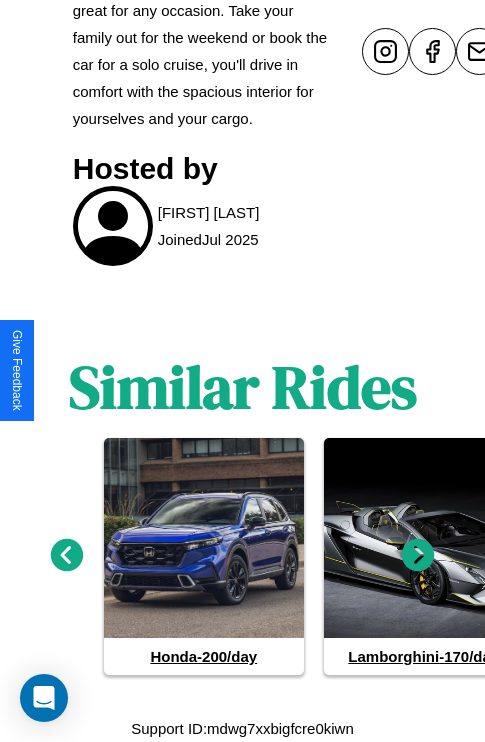 click 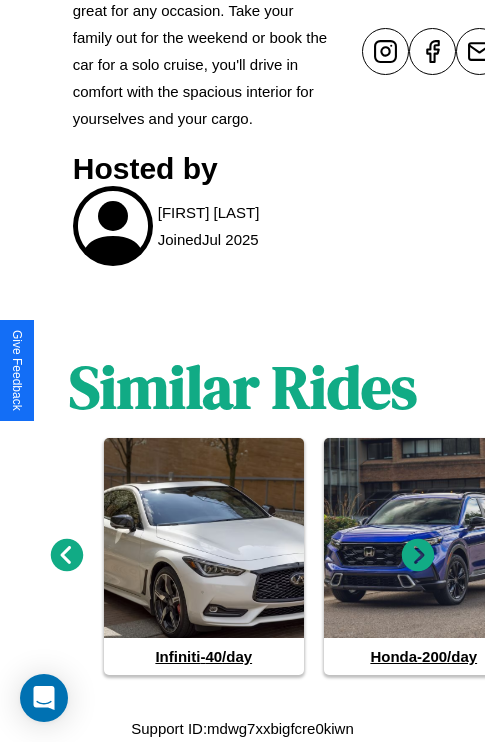 click 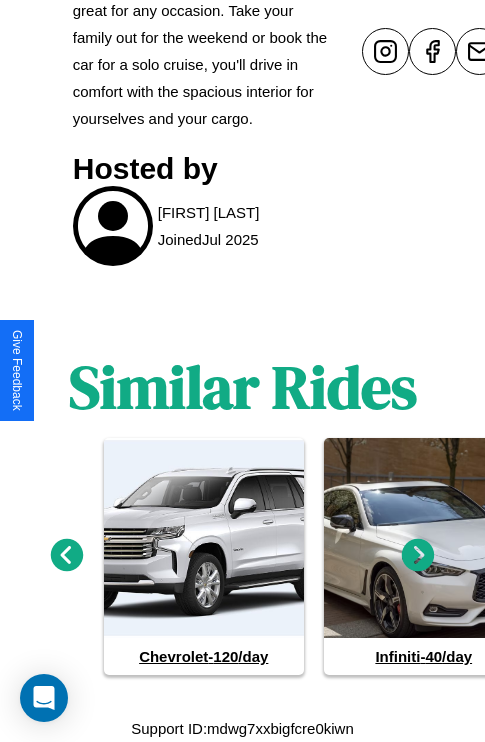 click 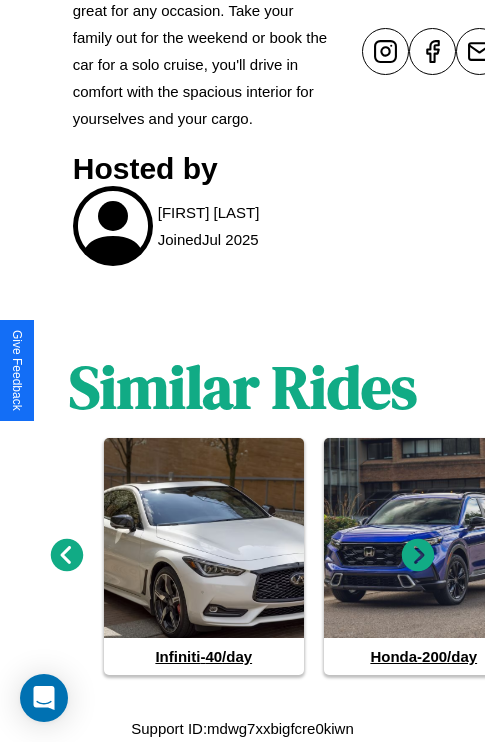 click 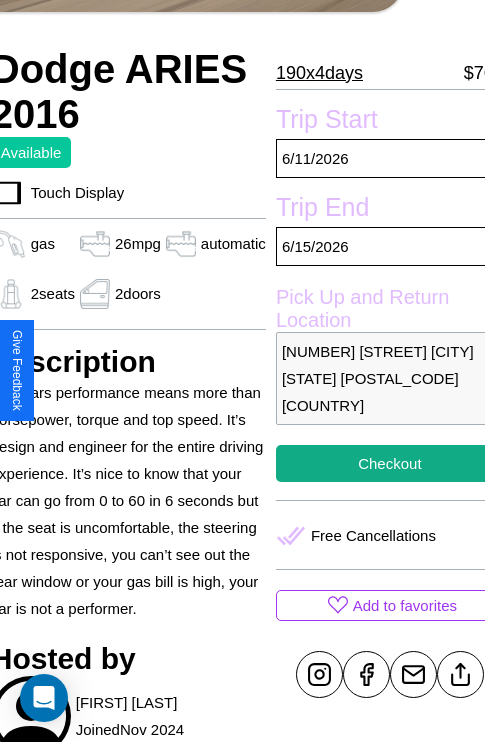 scroll, scrollTop: 319, scrollLeft: 84, axis: both 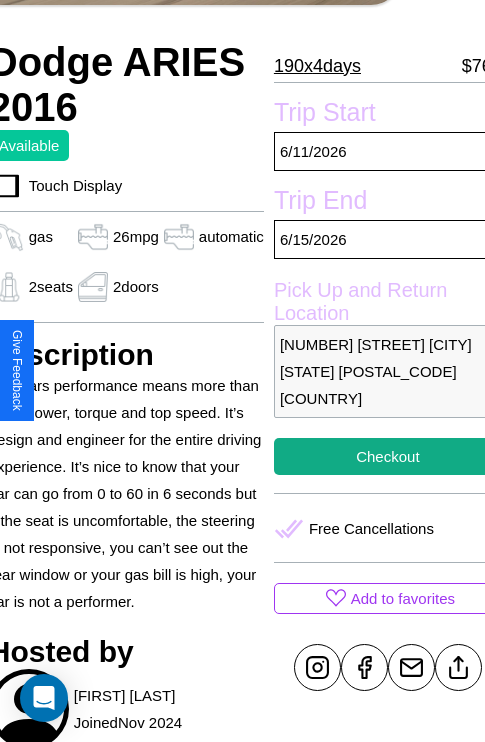 click on "[NUMBER] [STREET] [CITY] [STATE] [POSTAL_CODE] [COUNTRY]" at bounding box center [388, 371] 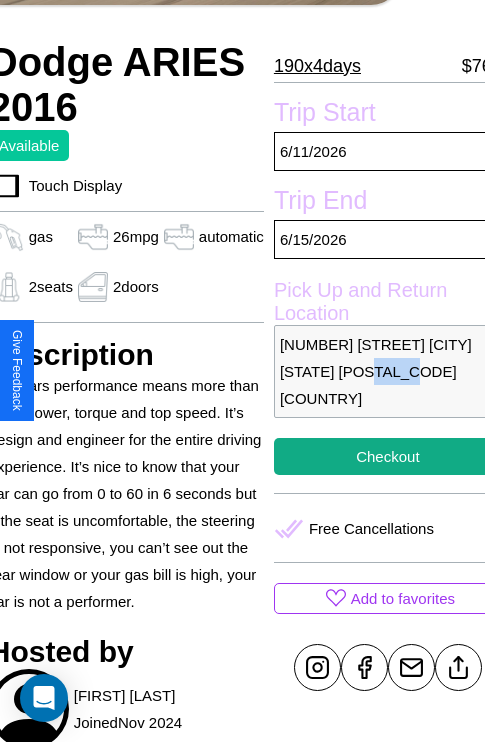 click on "[NUMBER] [STREET] [CITY] [STATE] [POSTAL_CODE] [COUNTRY]" at bounding box center (388, 371) 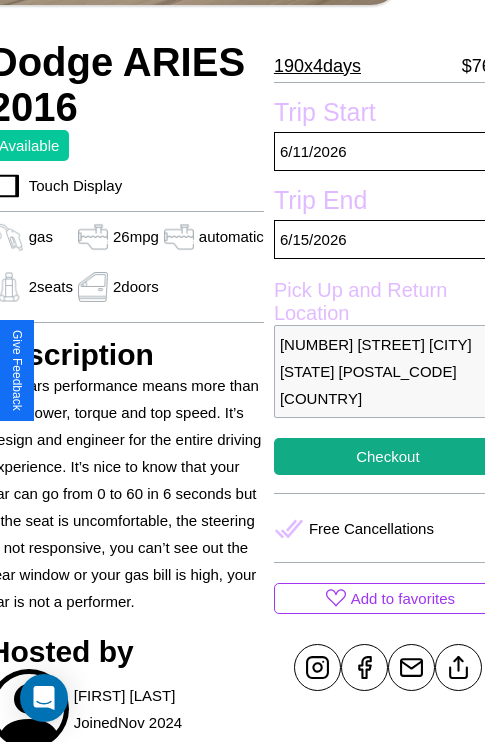 click on "[NUMBER] [STREET] [CITY] [STATE] [POSTAL_CODE] [COUNTRY]" at bounding box center [388, 371] 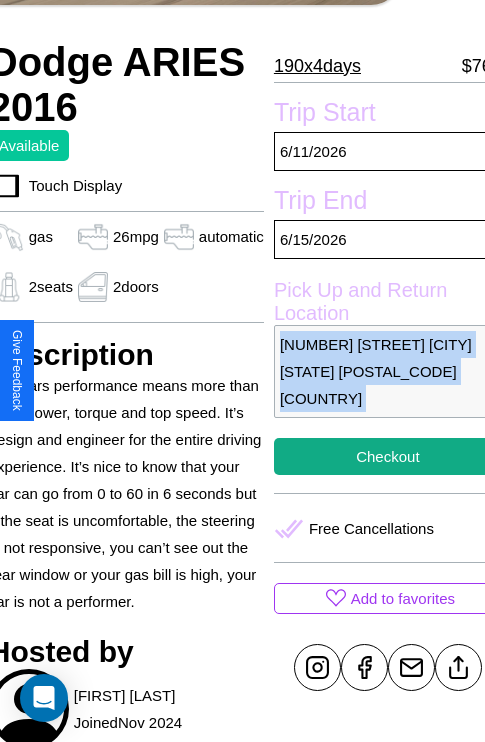 click on "[NUMBER] [STREET] [CITY] [STATE] [POSTAL_CODE] [COUNTRY]" at bounding box center [388, 371] 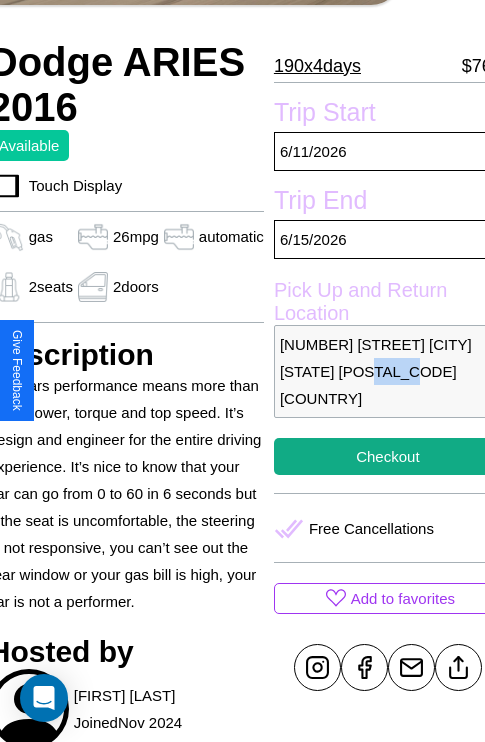 click on "[NUMBER] [STREET] [CITY] [STATE] [POSTAL_CODE] [COUNTRY]" at bounding box center (388, 371) 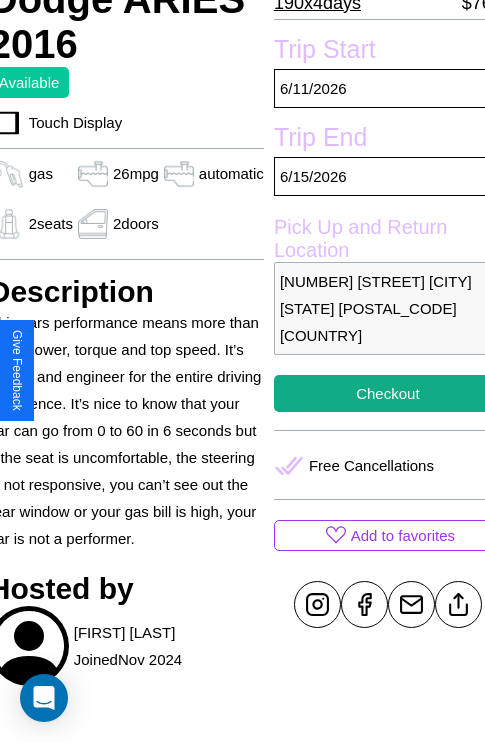 scroll, scrollTop: 404, scrollLeft: 84, axis: both 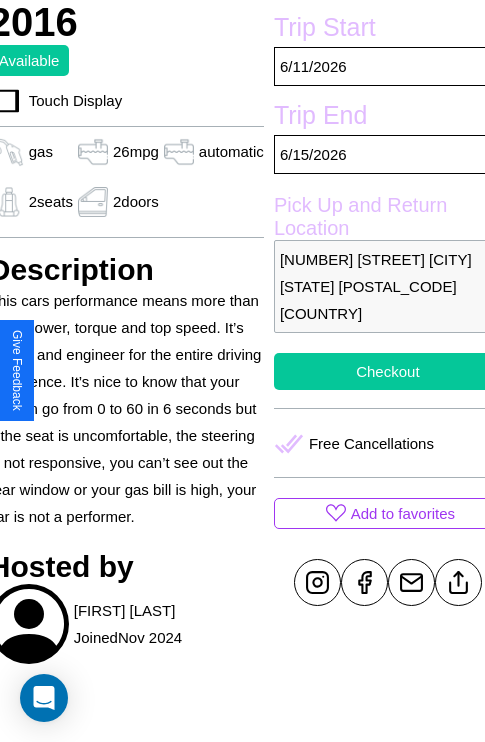 click on "Checkout" at bounding box center (388, 371) 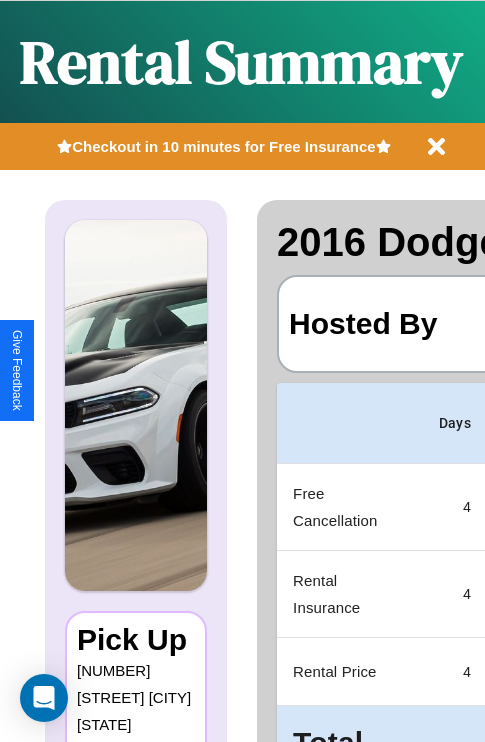 scroll, scrollTop: 0, scrollLeft: 387, axis: horizontal 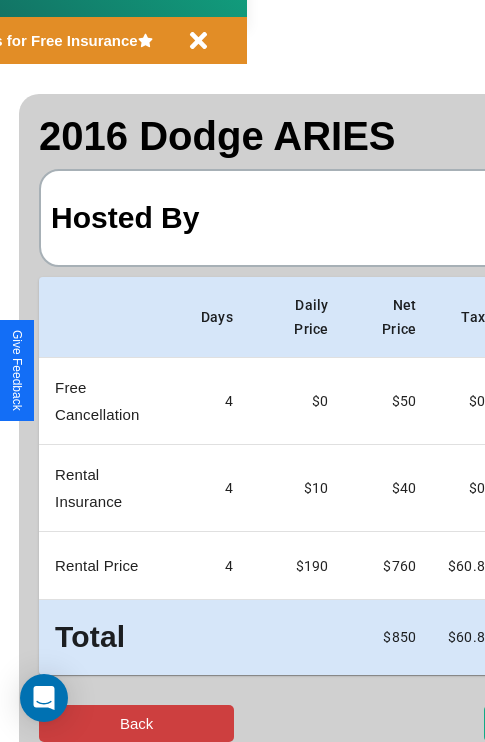 click on "Back" at bounding box center [136, 723] 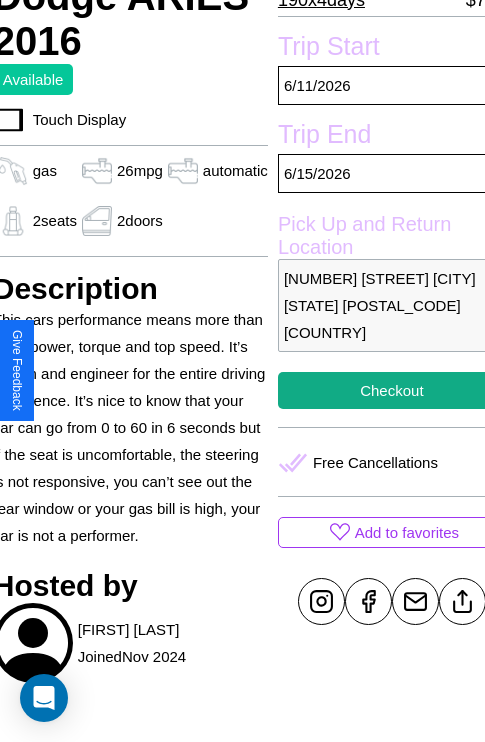 scroll, scrollTop: 404, scrollLeft: 84, axis: both 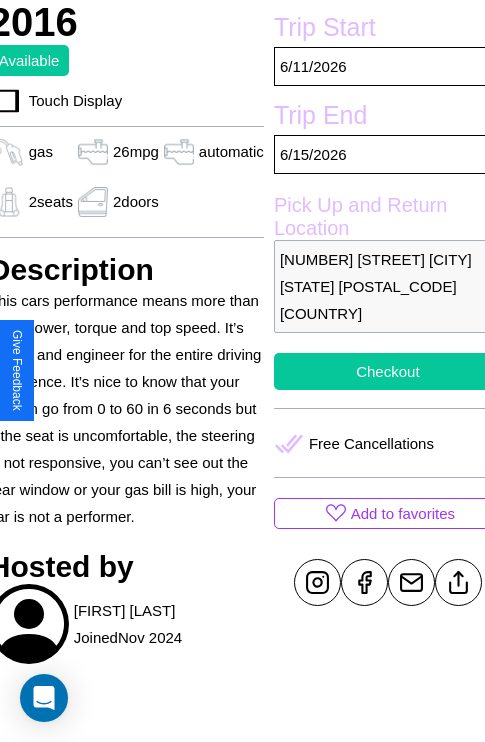 click on "Checkout" at bounding box center [388, 371] 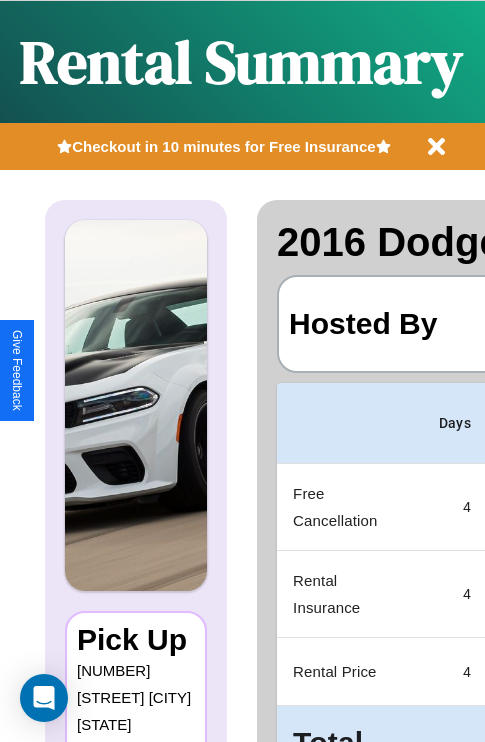 scroll, scrollTop: 0, scrollLeft: 387, axis: horizontal 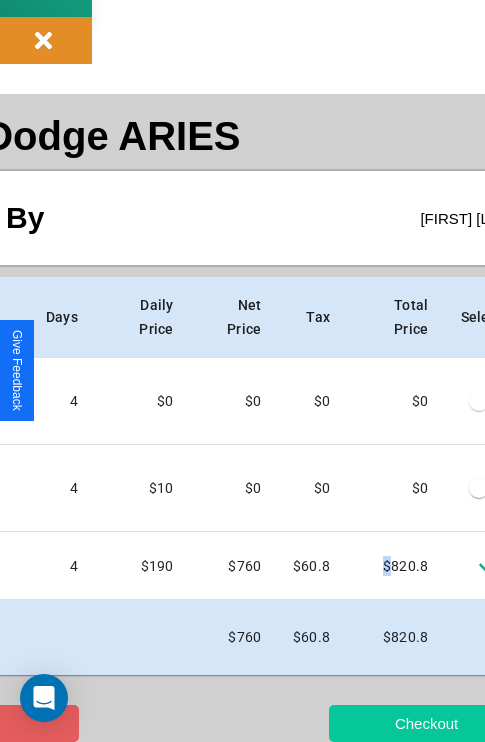 click on "Checkout" at bounding box center (426, 723) 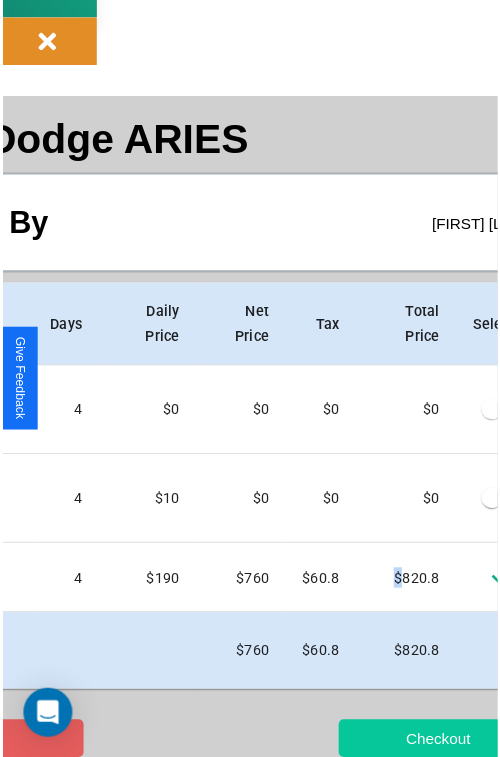 scroll, scrollTop: 0, scrollLeft: 0, axis: both 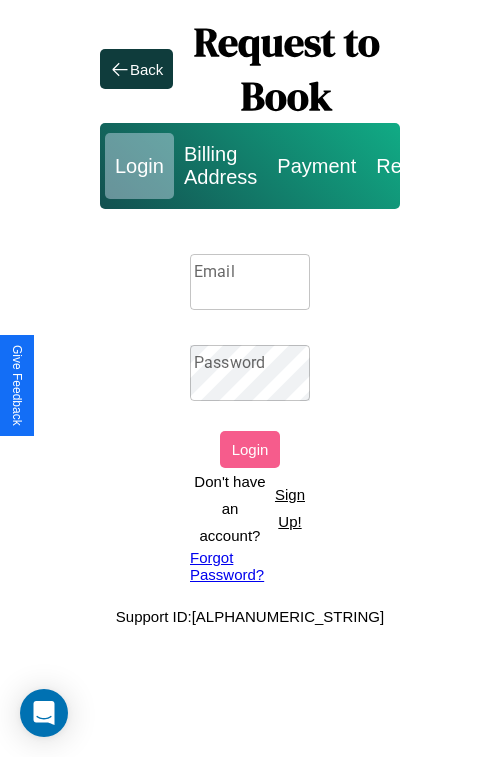 click on "Sign Up!" at bounding box center [290, 508] 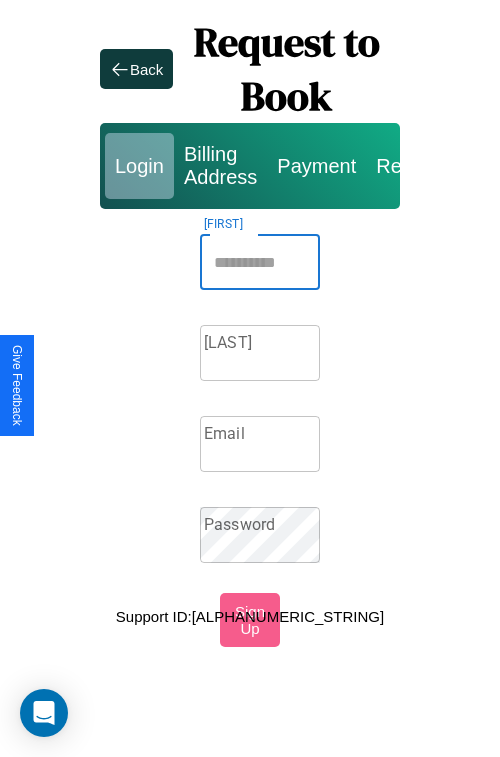 click on "[FIRST]" at bounding box center [260, 262] 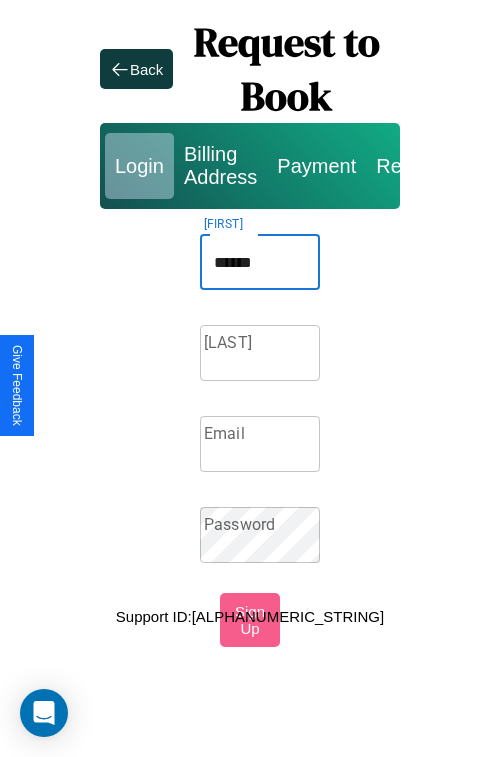 type on "******" 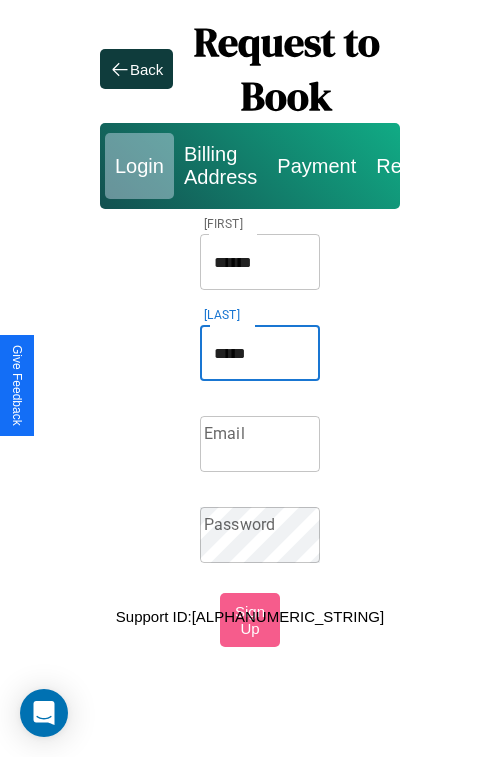 type on "*****" 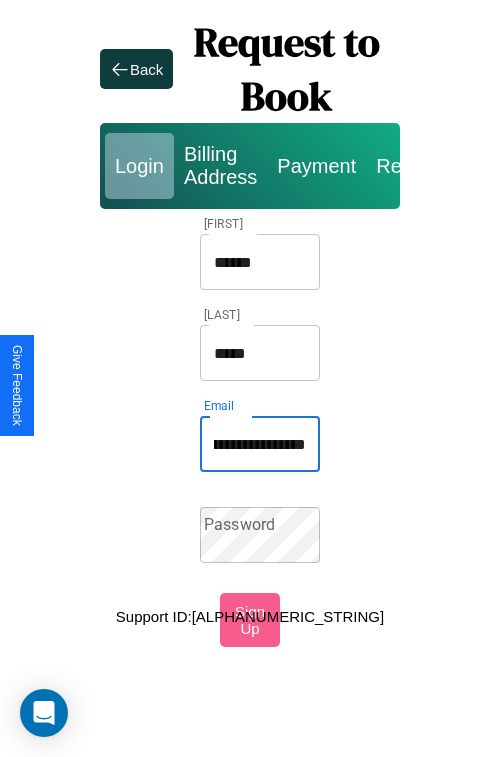 scroll, scrollTop: 0, scrollLeft: 89, axis: horizontal 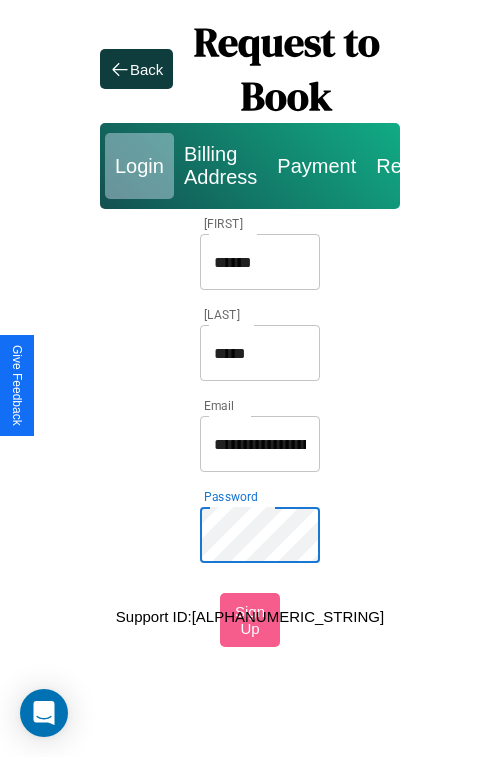 click on "******" at bounding box center (260, 262) 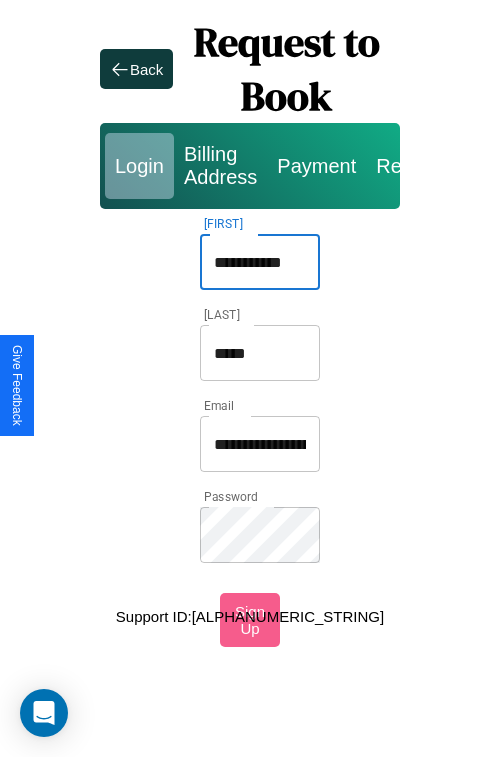 type on "**********" 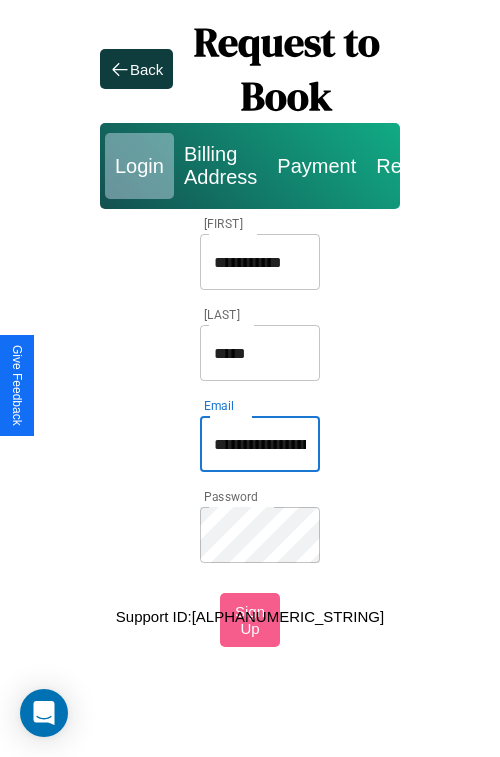 click on "**********" at bounding box center (260, 444) 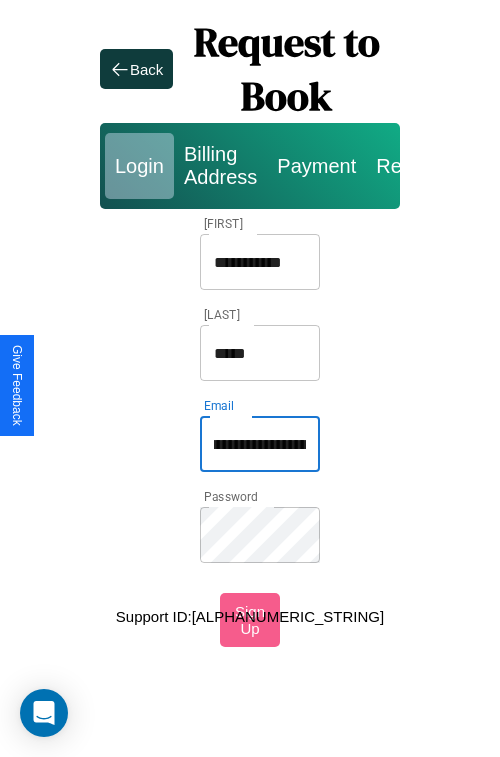 type on "**********" 